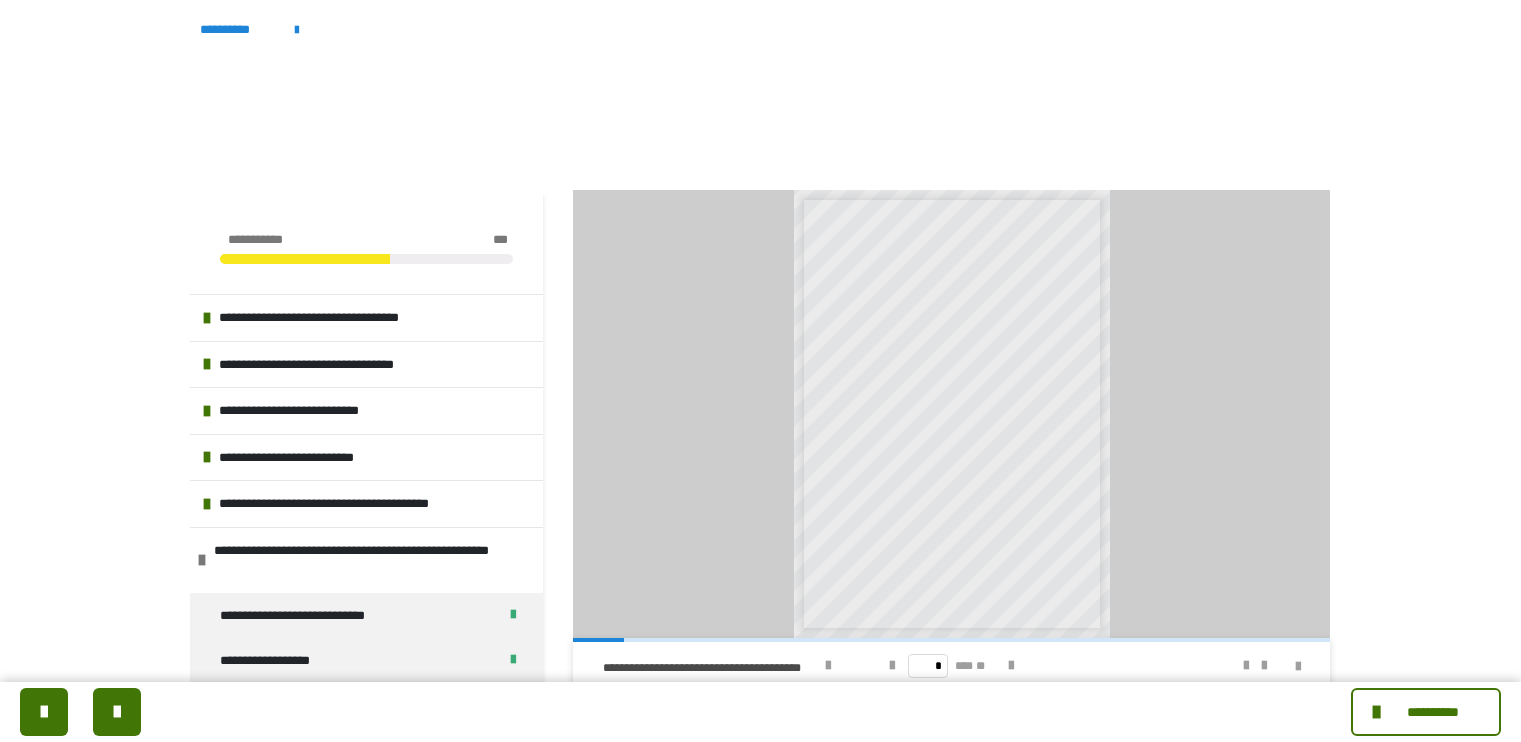 scroll, scrollTop: 0, scrollLeft: 0, axis: both 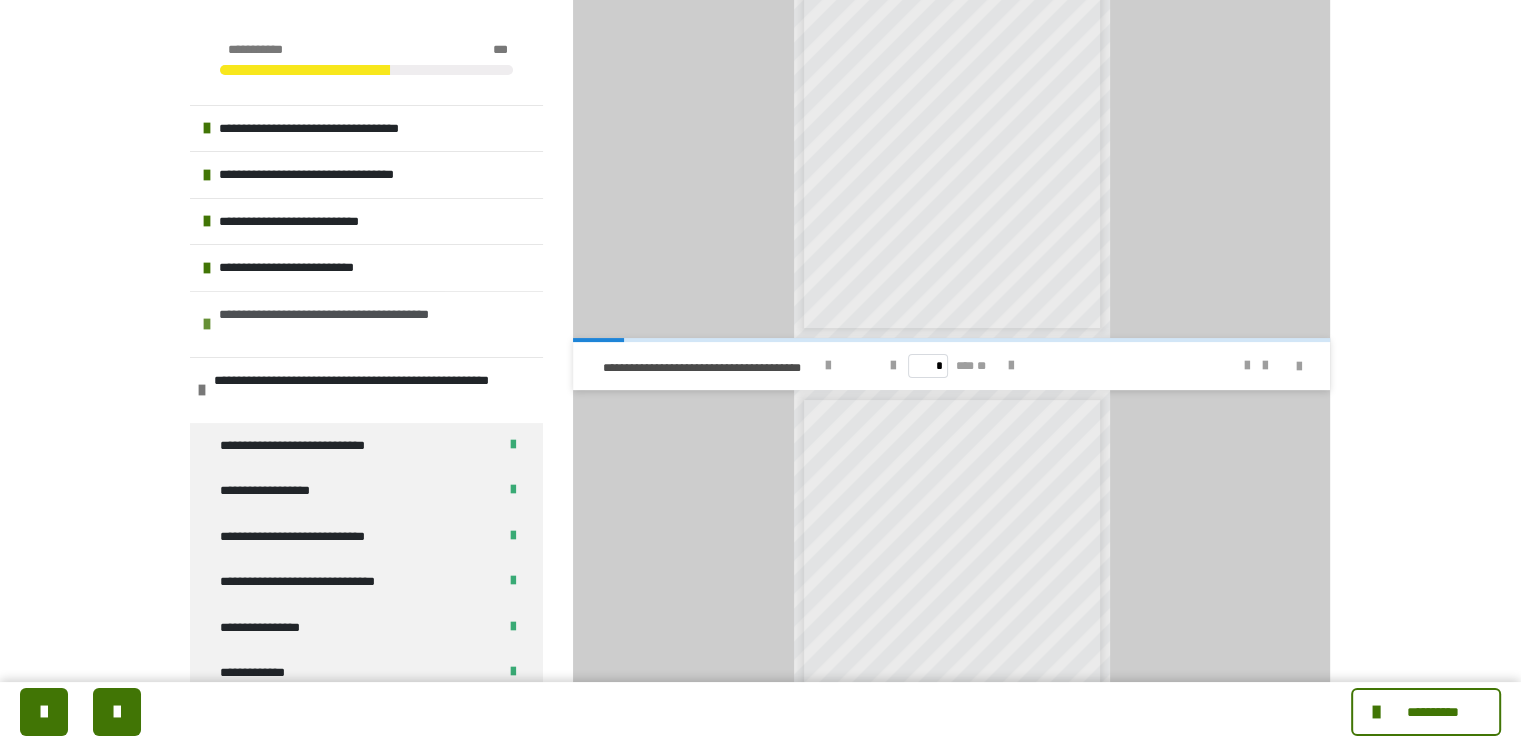 click on "**********" at bounding box center [368, 324] 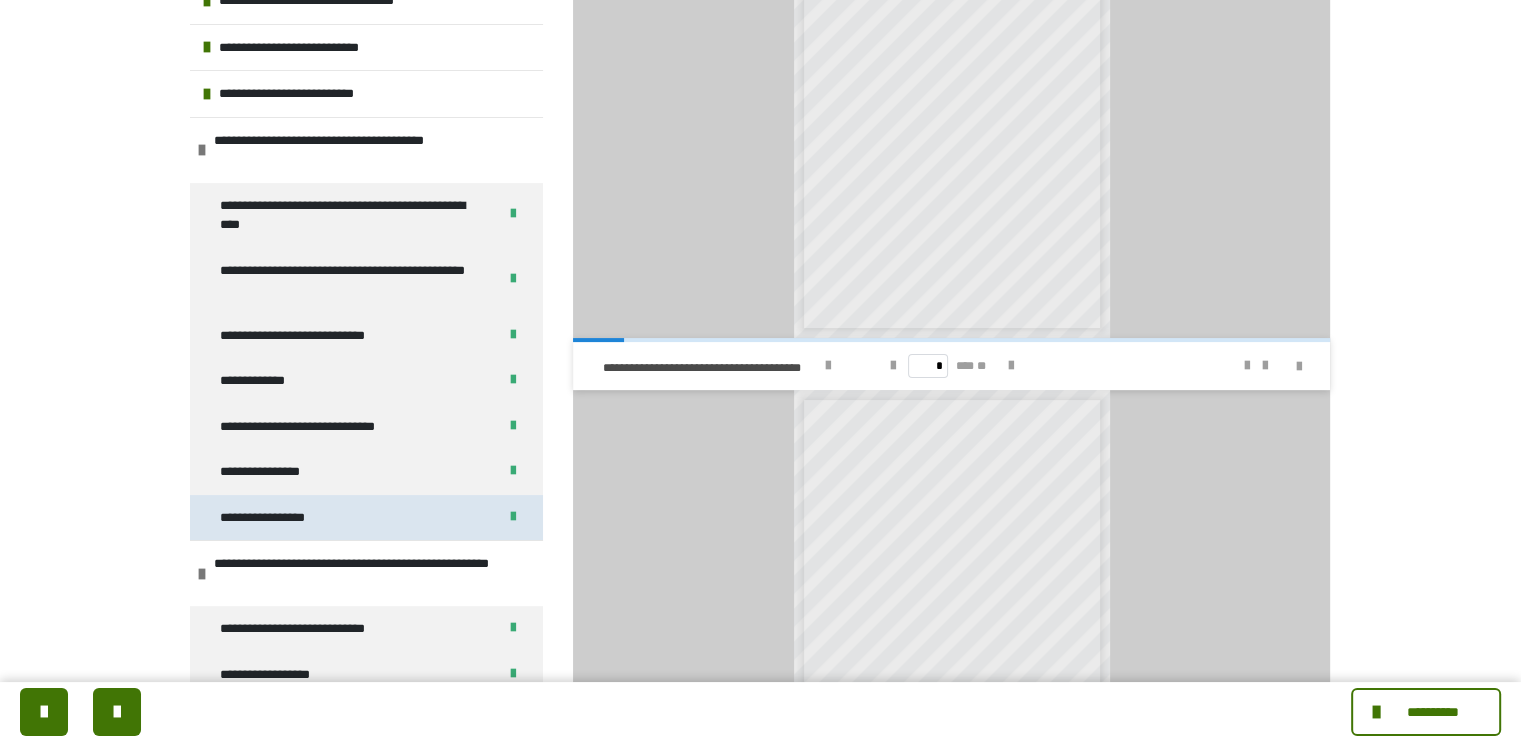 scroll, scrollTop: 0, scrollLeft: 0, axis: both 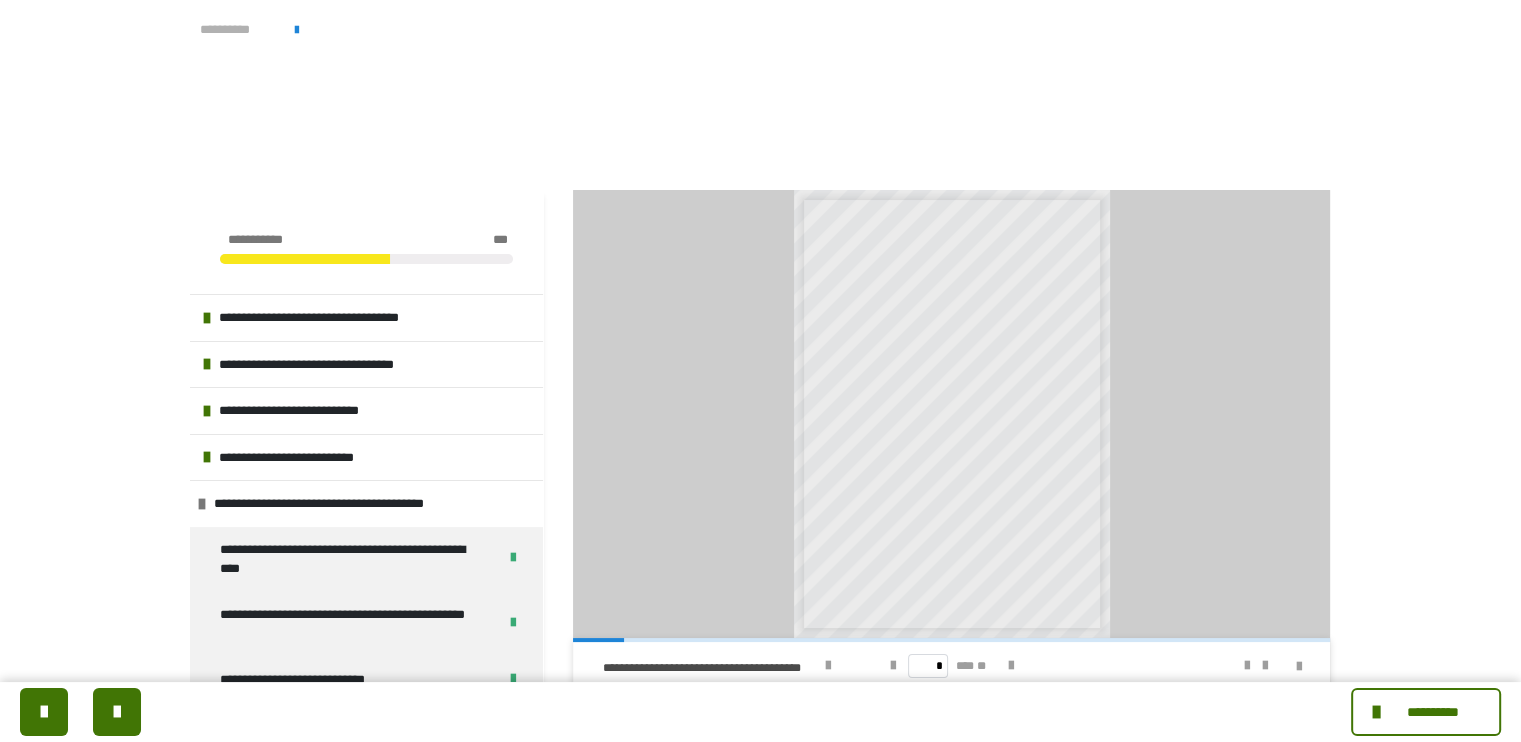 click on "**********" at bounding box center [237, 30] 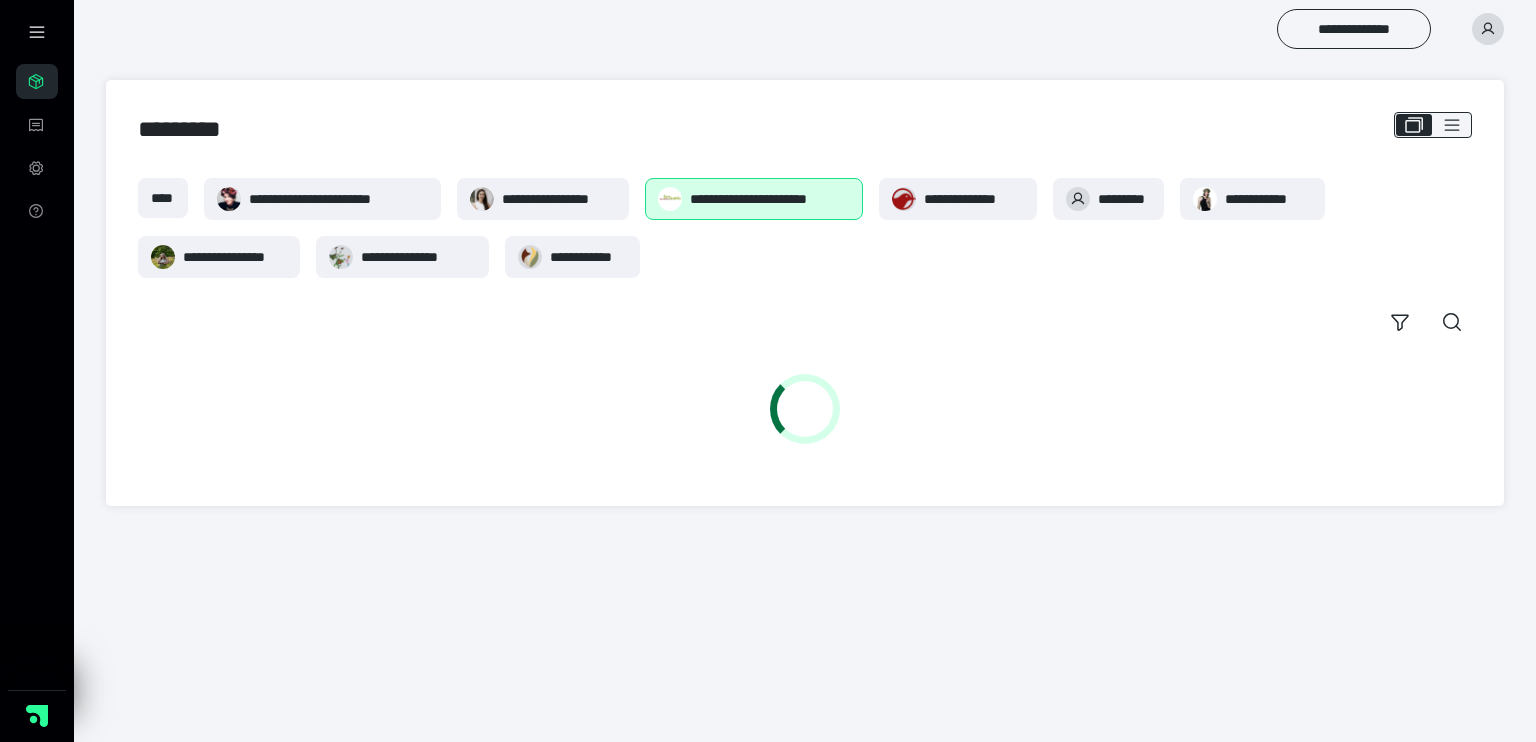 scroll, scrollTop: 0, scrollLeft: 0, axis: both 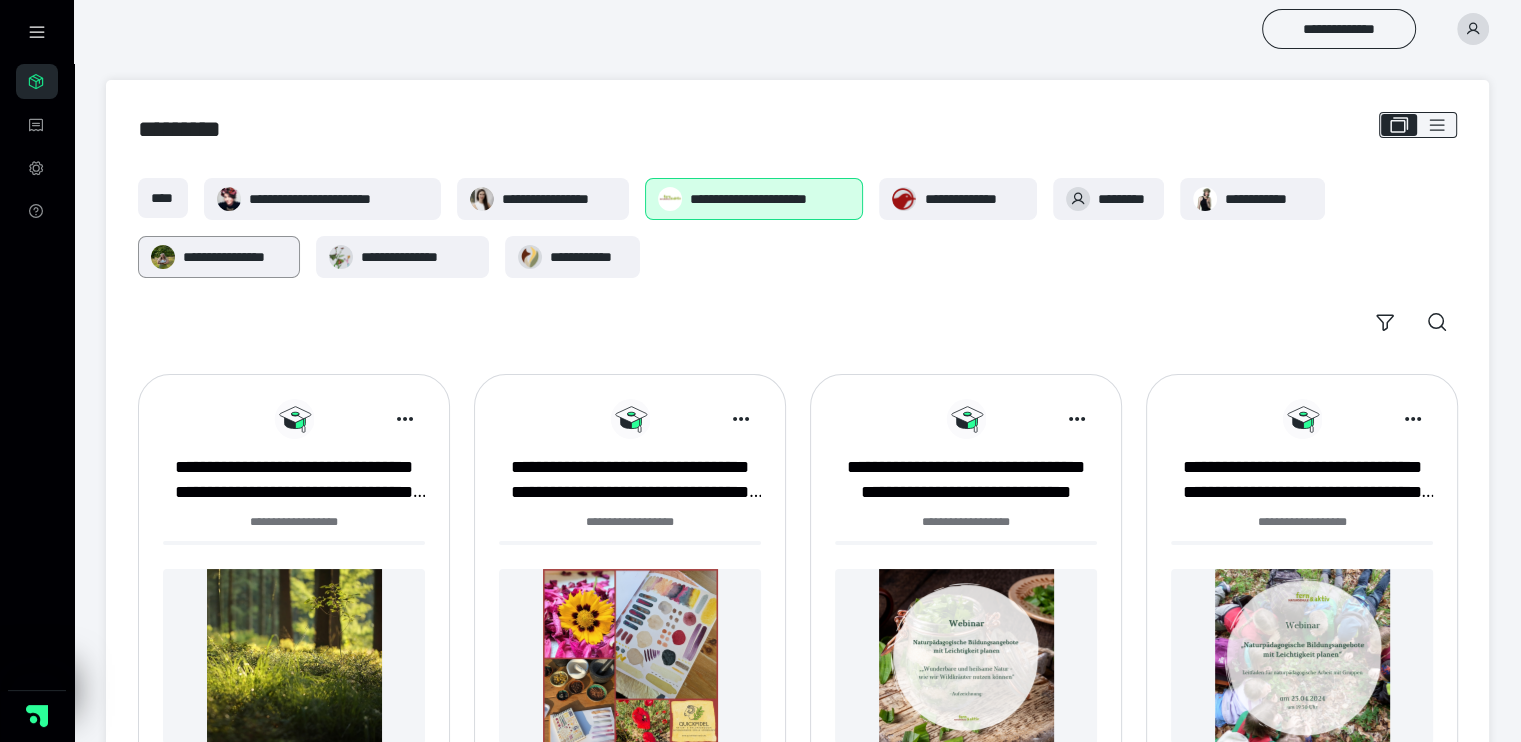click on "**********" at bounding box center (219, 257) 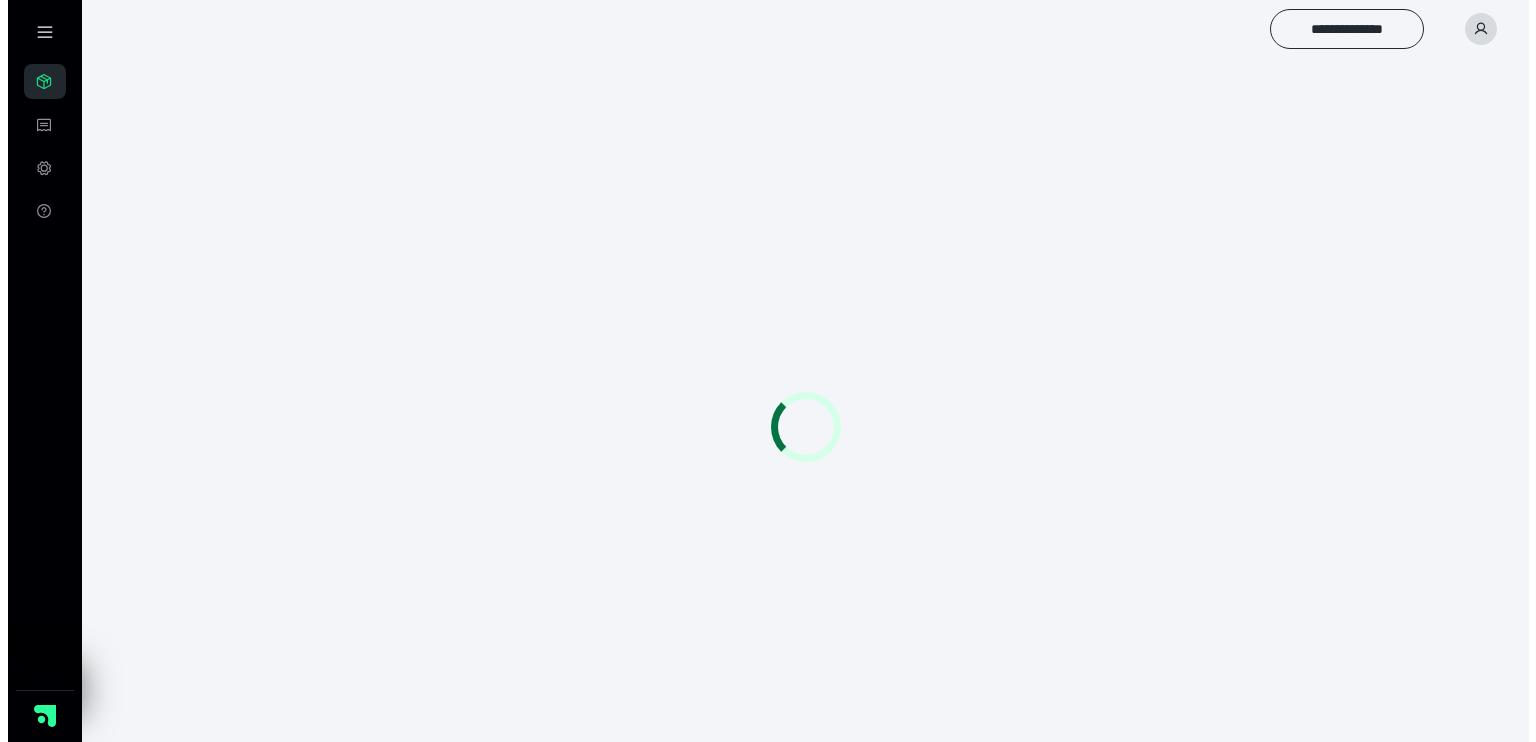 scroll, scrollTop: 0, scrollLeft: 0, axis: both 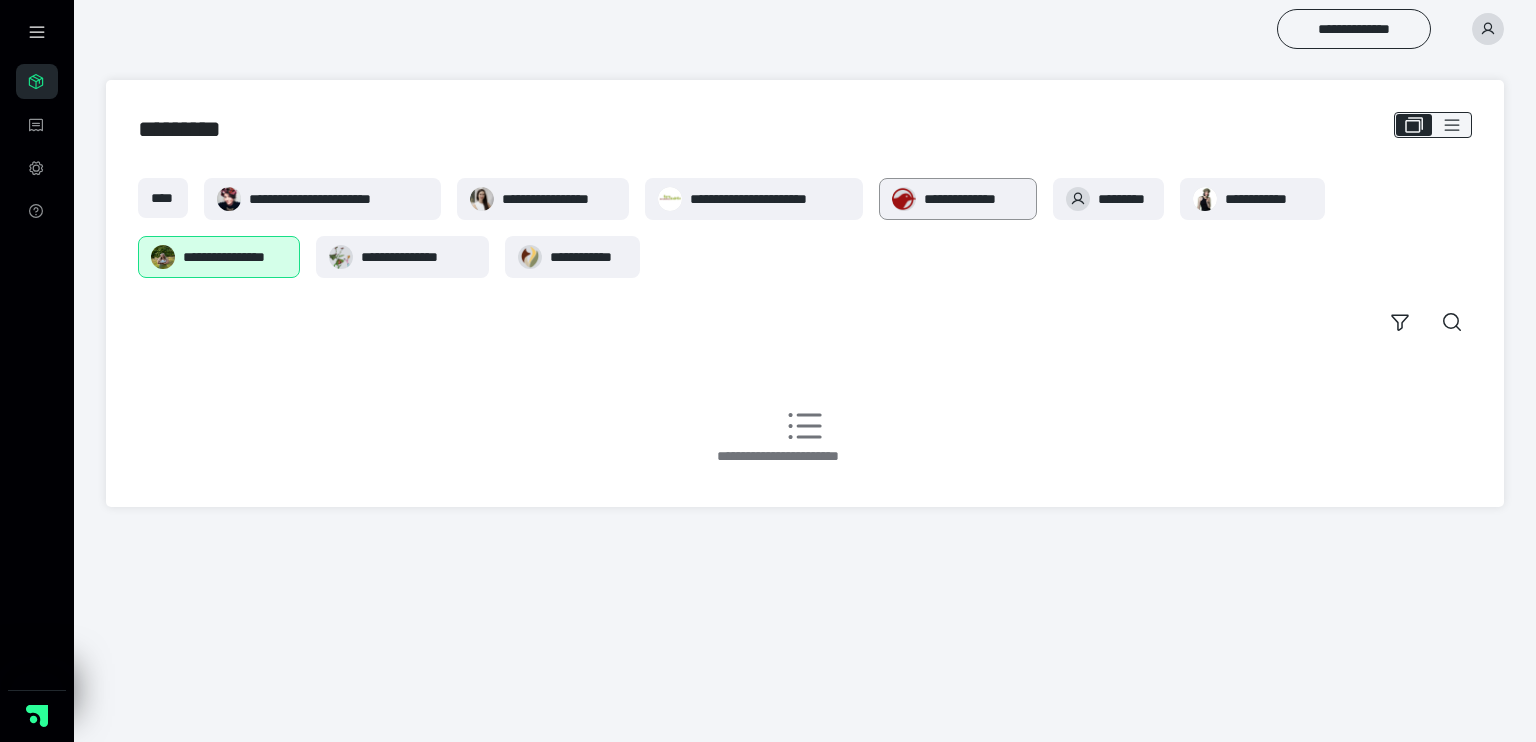 click on "**********" at bounding box center [973, 199] 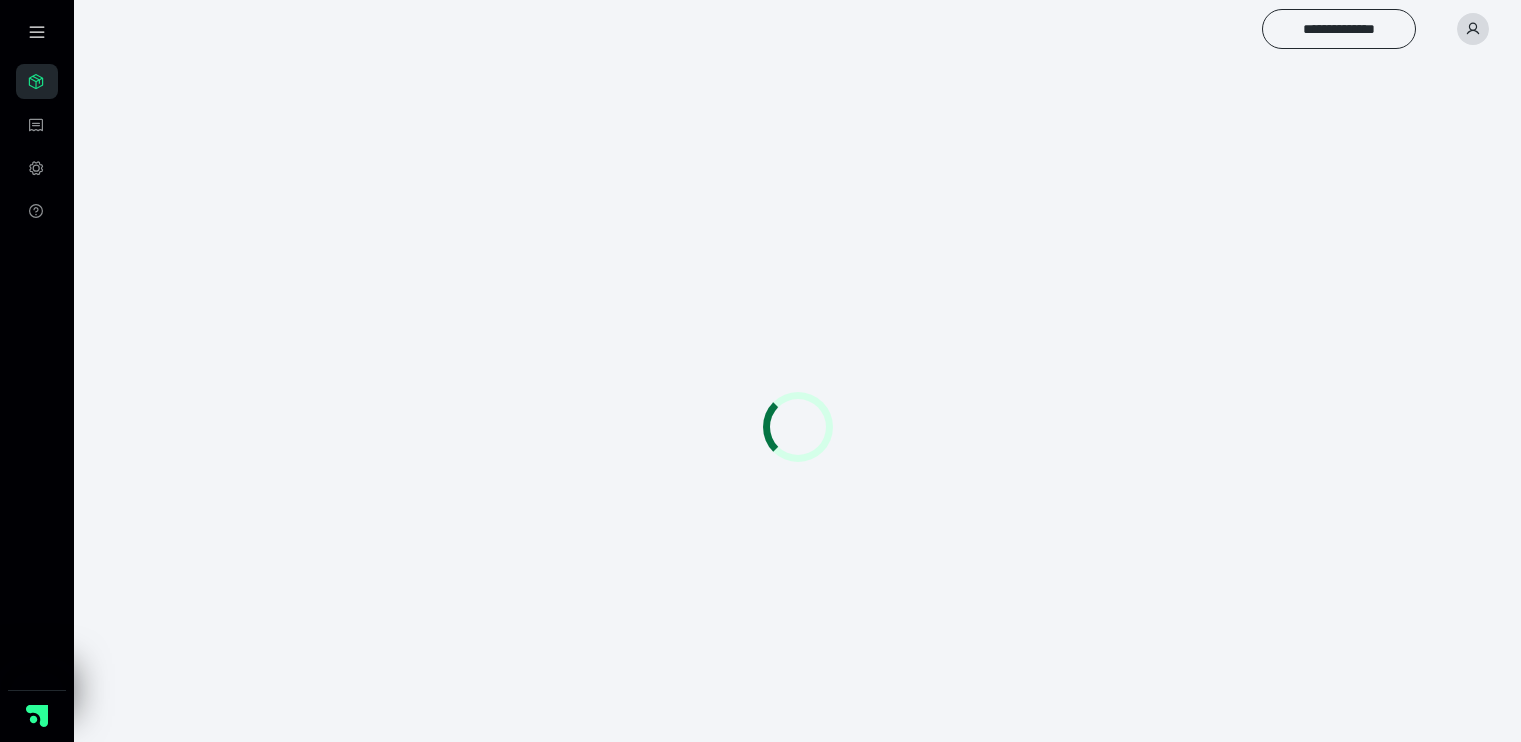 scroll, scrollTop: 0, scrollLeft: 0, axis: both 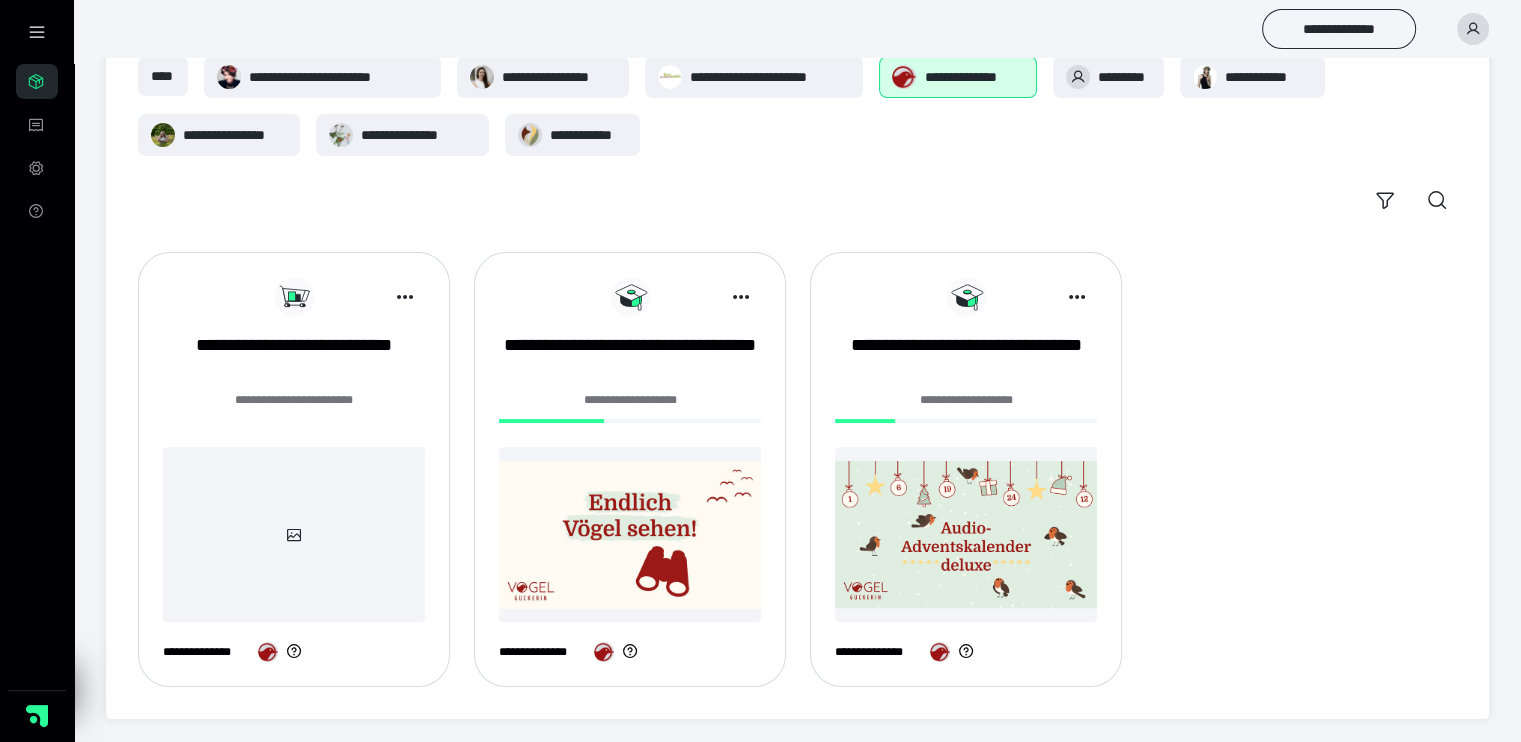 click at bounding box center [294, 534] 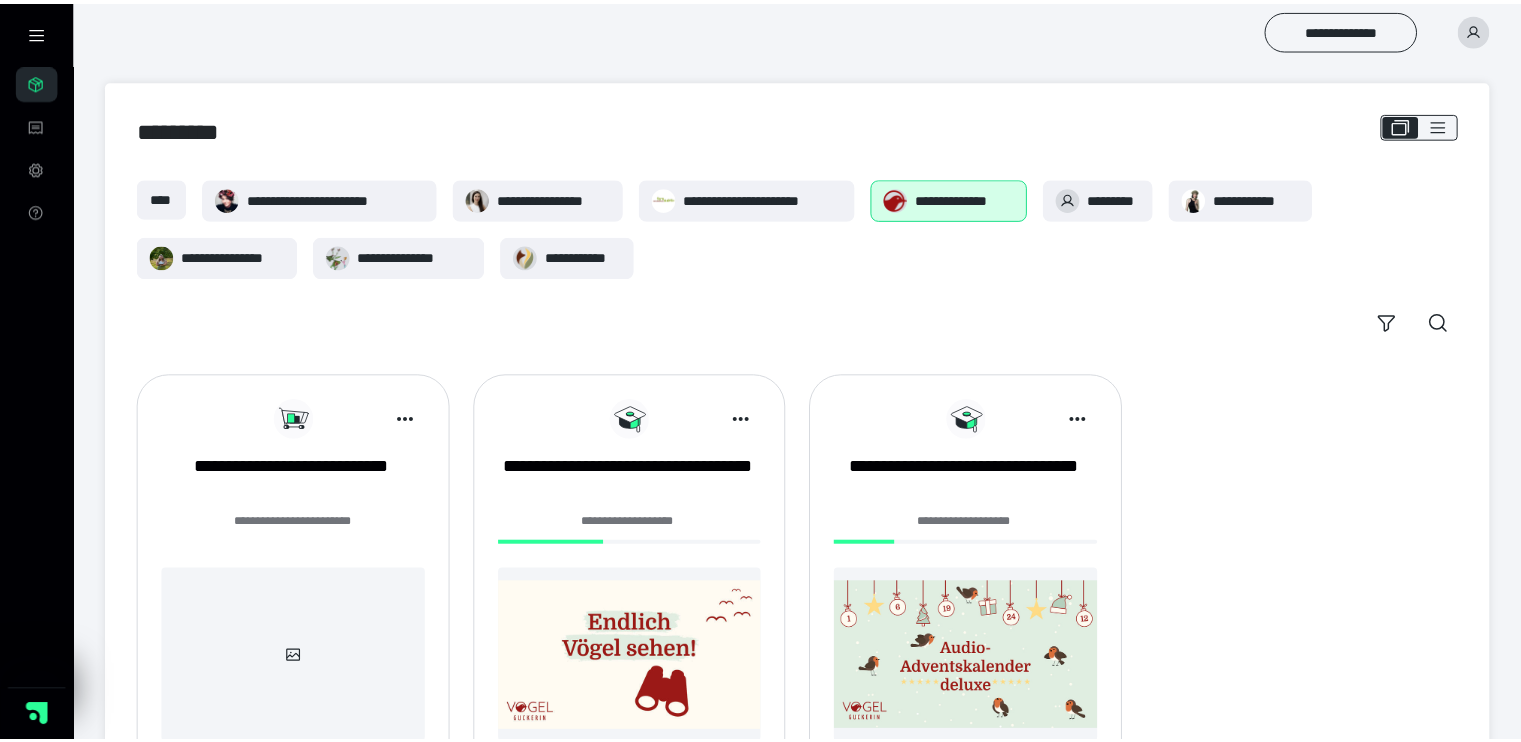 scroll, scrollTop: 122, scrollLeft: 0, axis: vertical 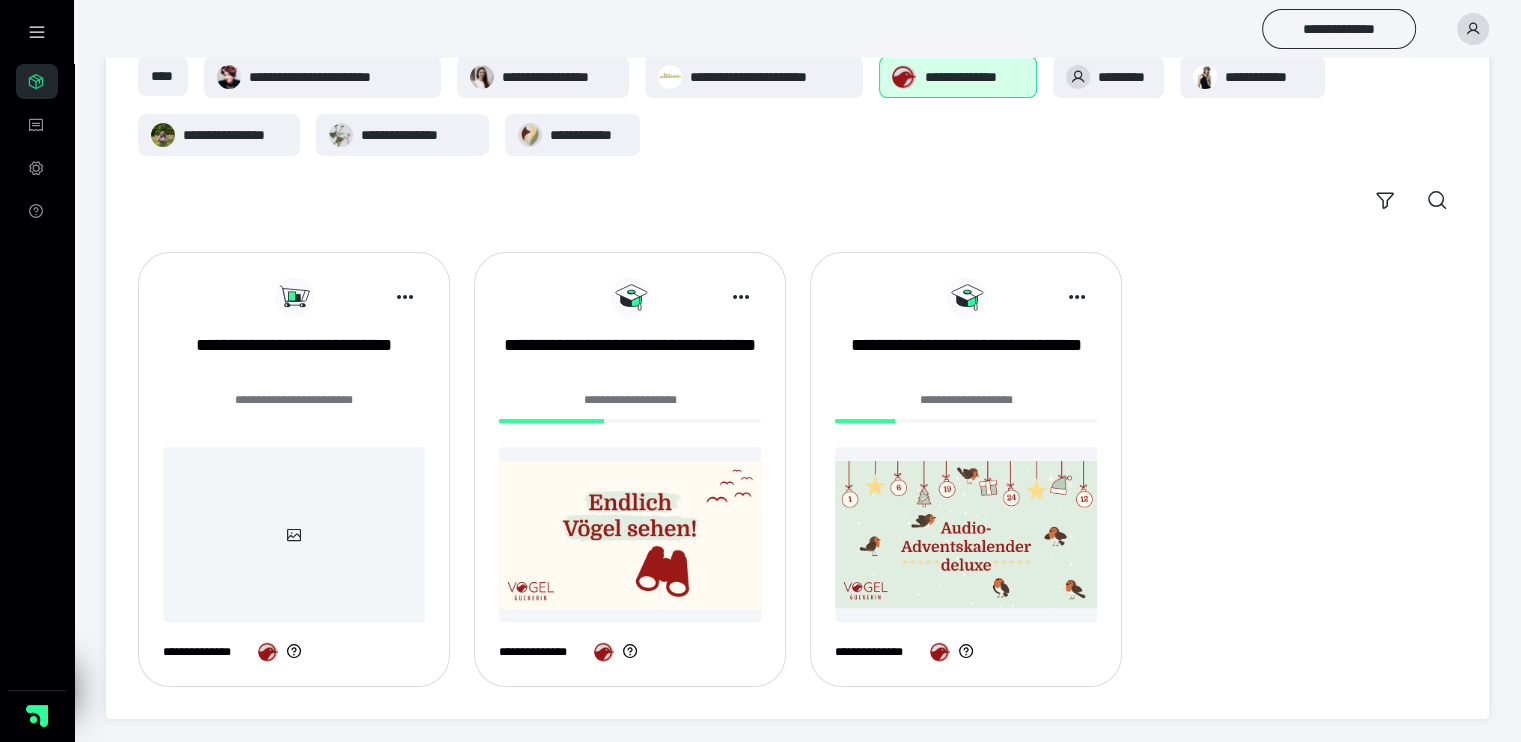 click at bounding box center (630, 534) 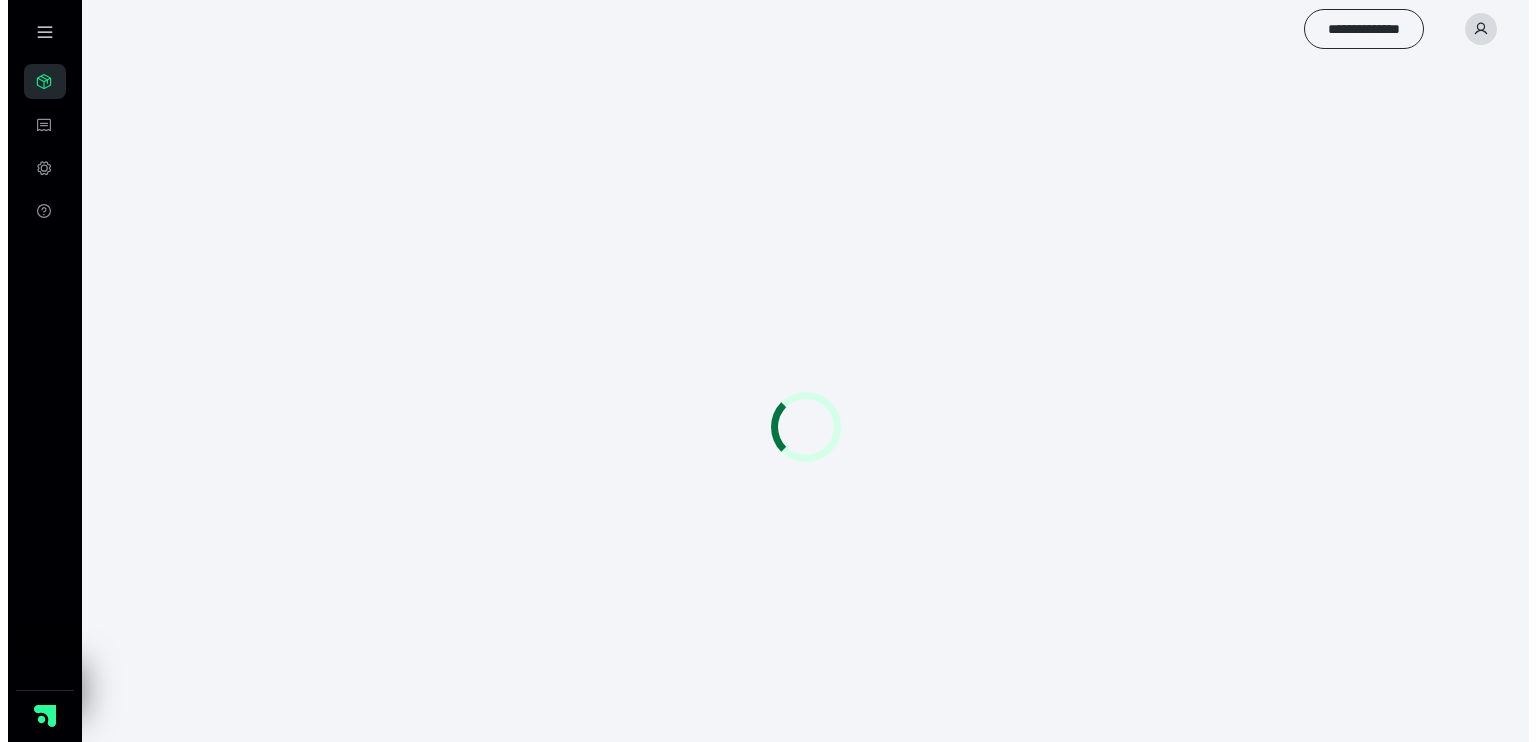 scroll, scrollTop: 0, scrollLeft: 0, axis: both 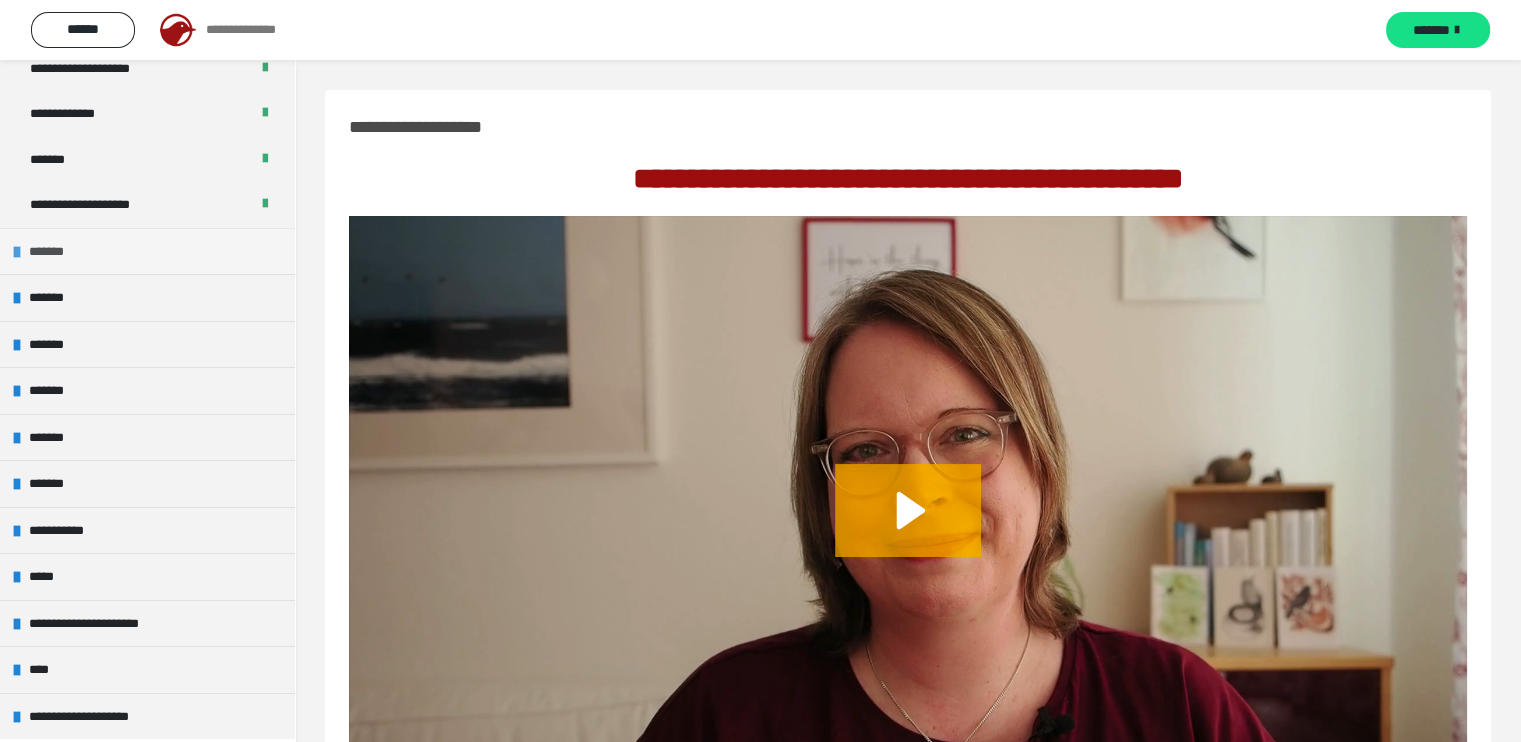 click on "*******" at bounding box center (147, 251) 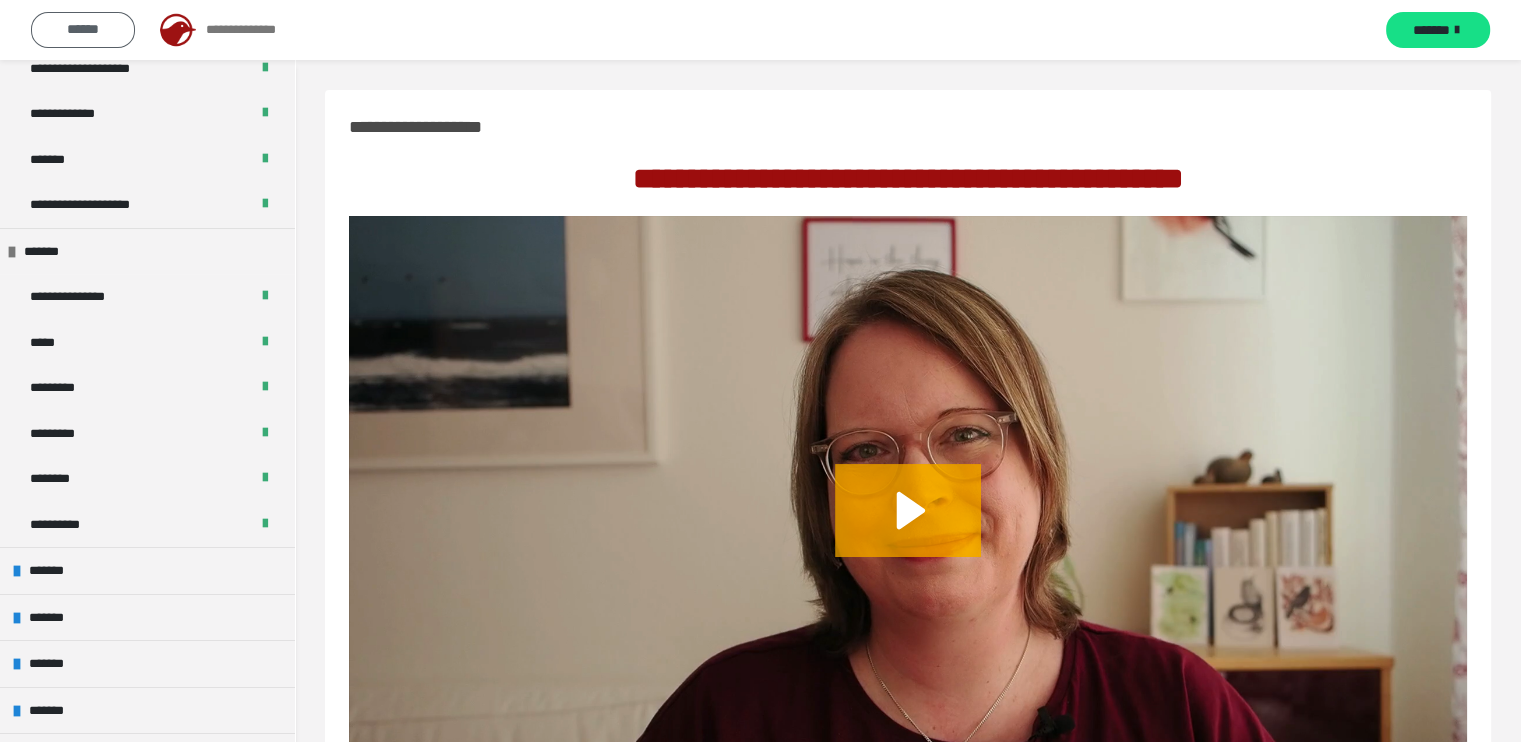 click on "******" at bounding box center [83, 29] 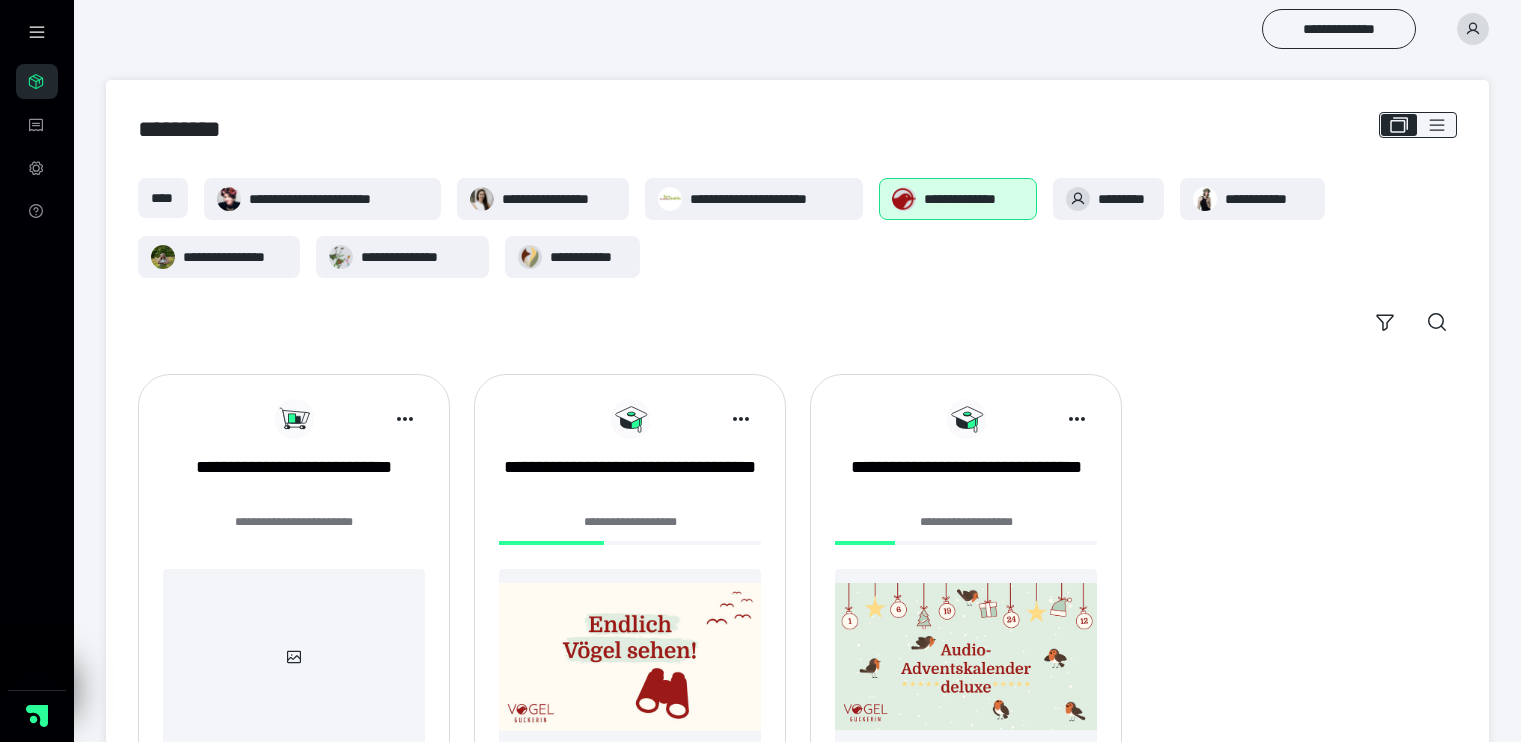 scroll, scrollTop: 0, scrollLeft: 0, axis: both 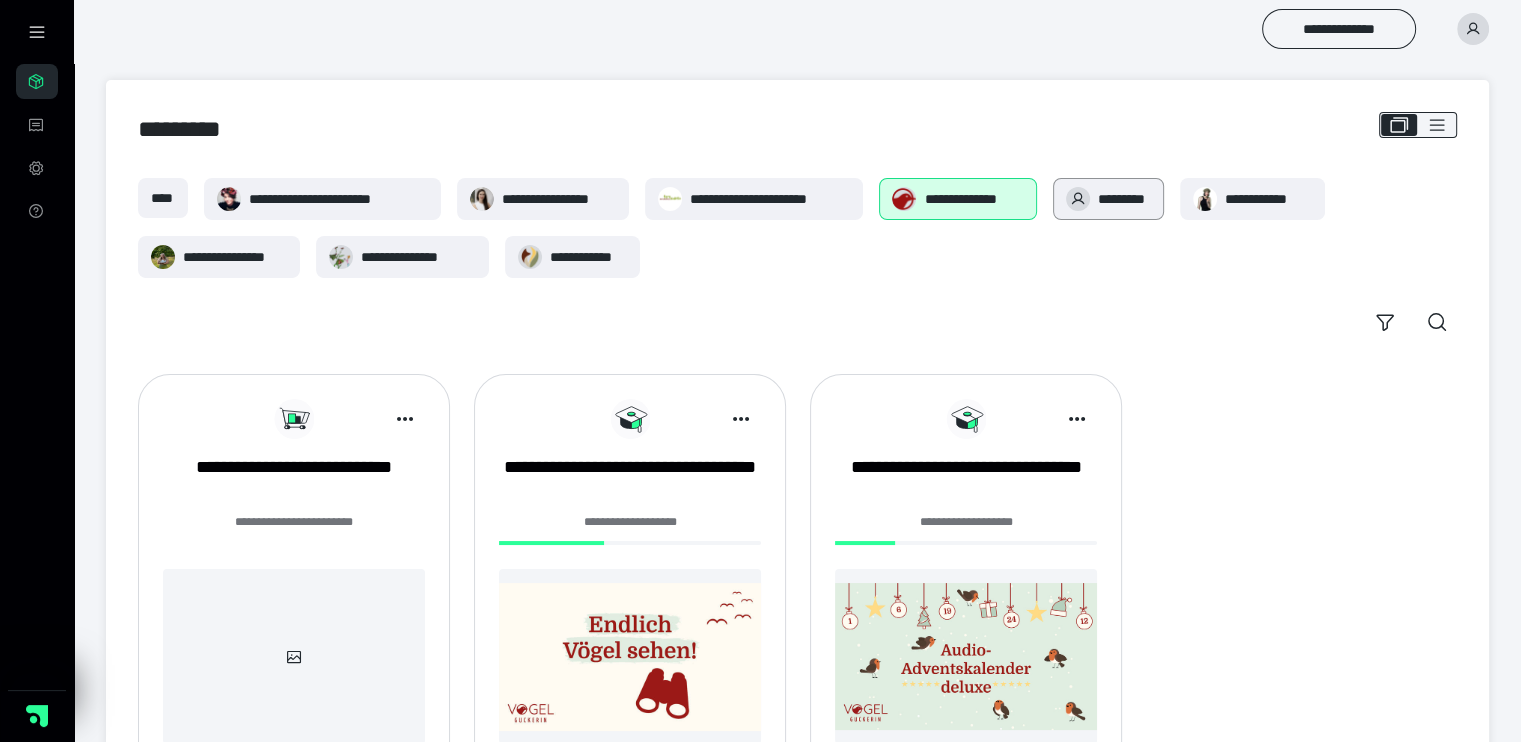 click on "*********" at bounding box center [1125, 199] 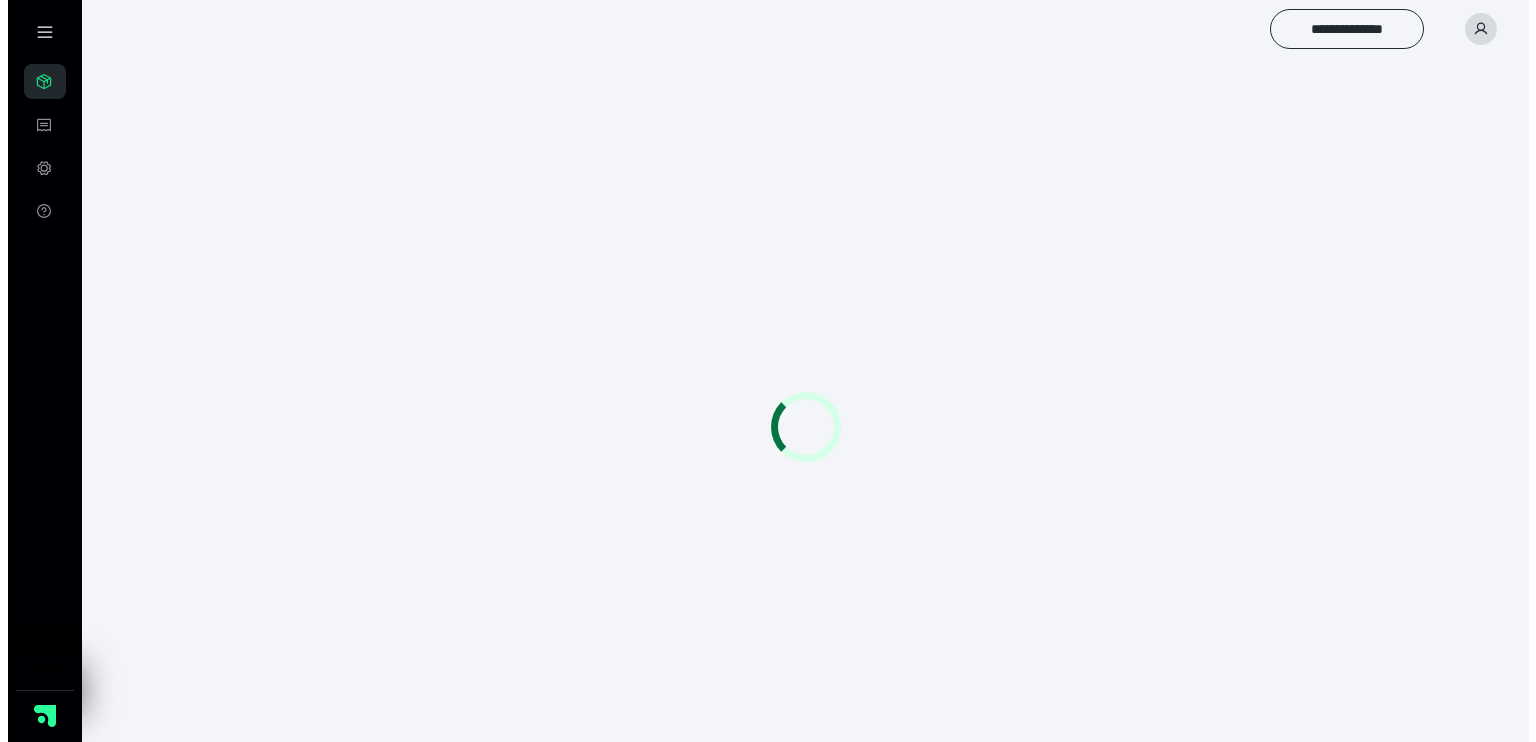 scroll, scrollTop: 0, scrollLeft: 0, axis: both 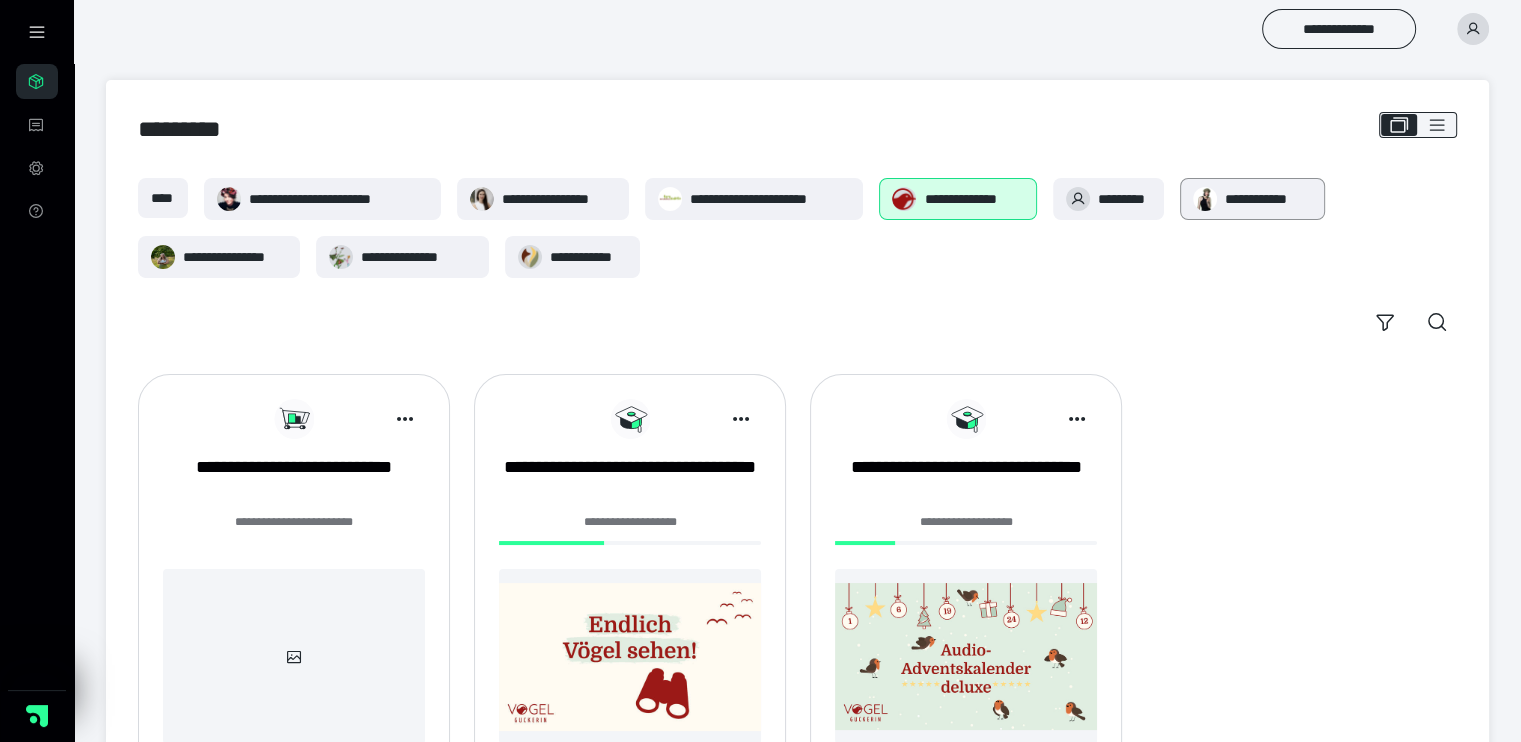 click on "**********" at bounding box center (1268, 199) 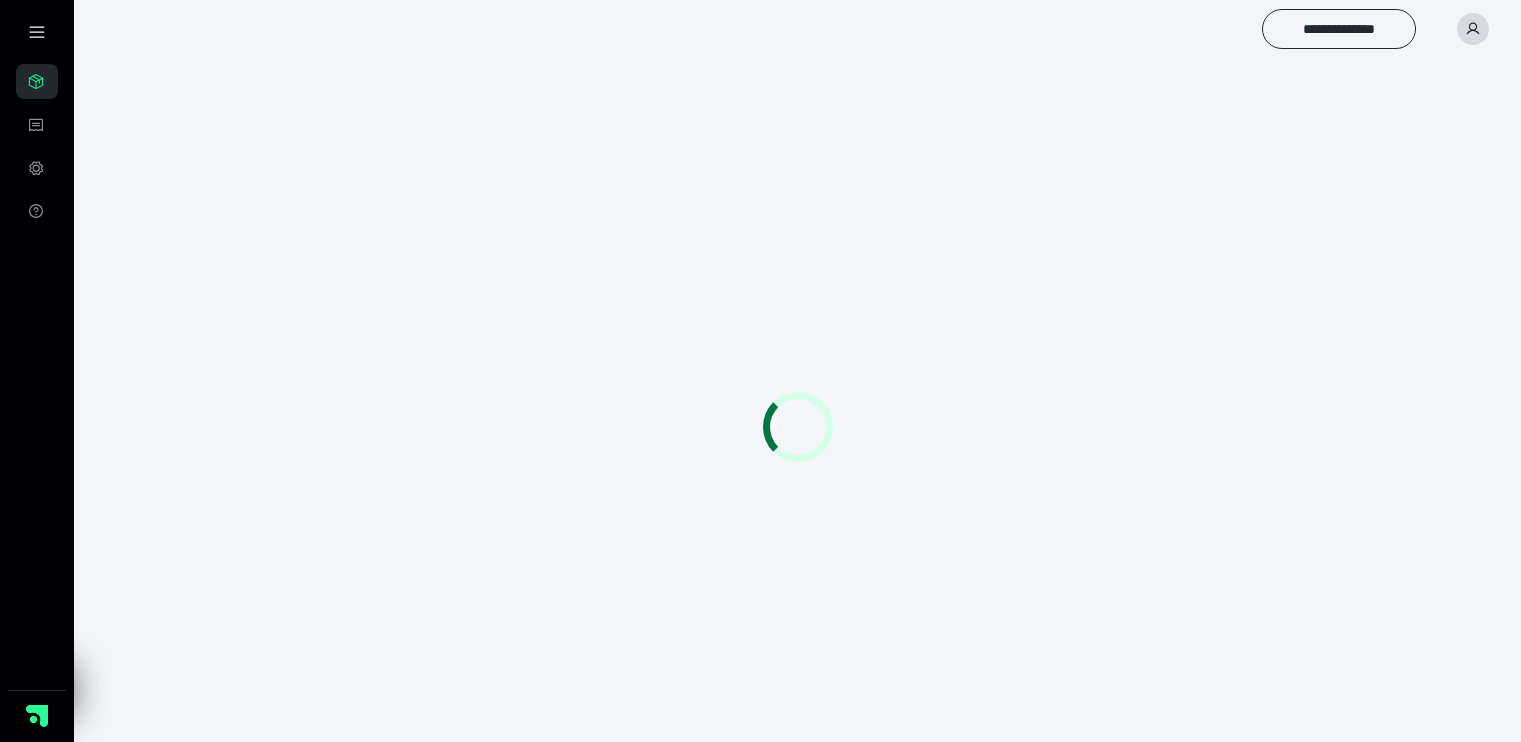 scroll, scrollTop: 0, scrollLeft: 0, axis: both 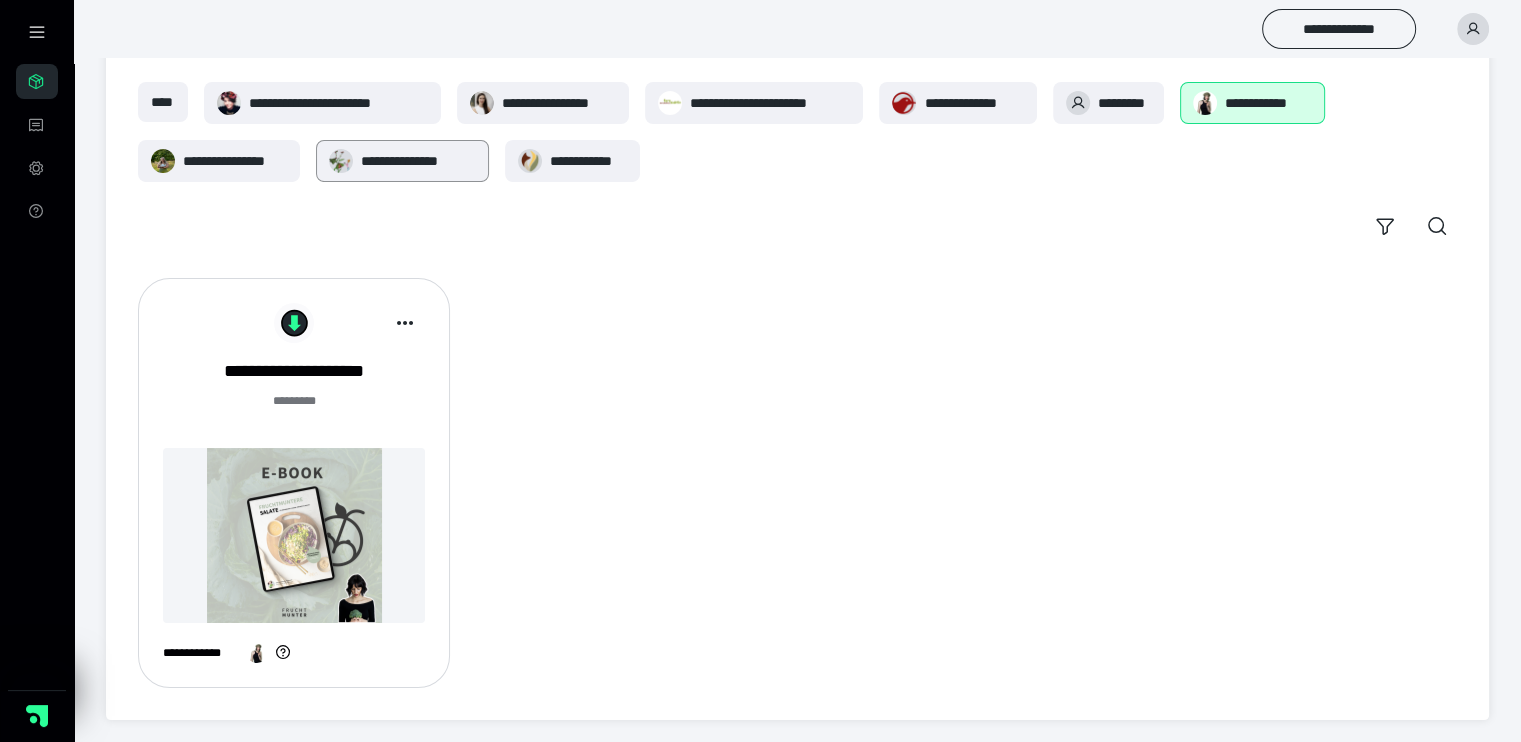 click on "**********" at bounding box center (418, 161) 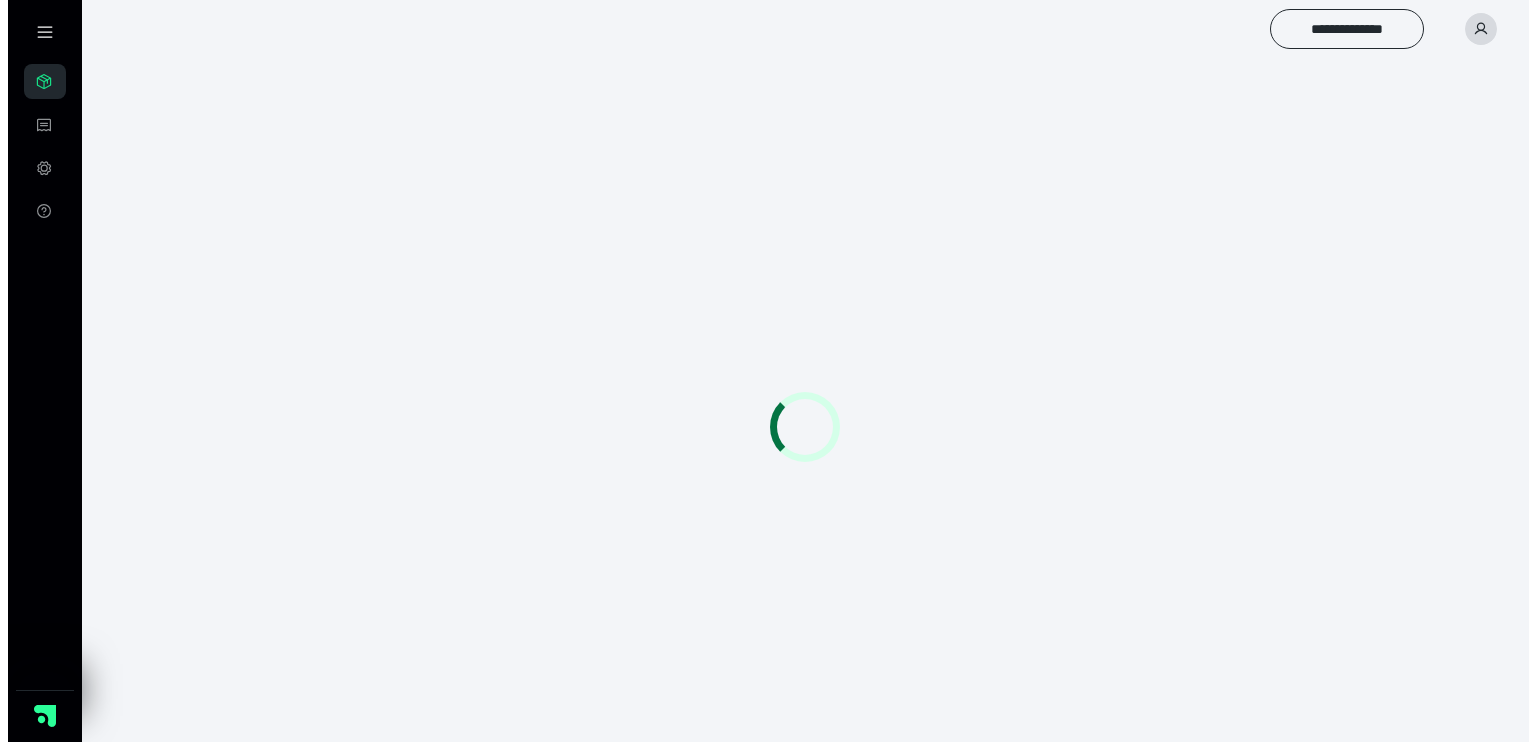 scroll, scrollTop: 0, scrollLeft: 0, axis: both 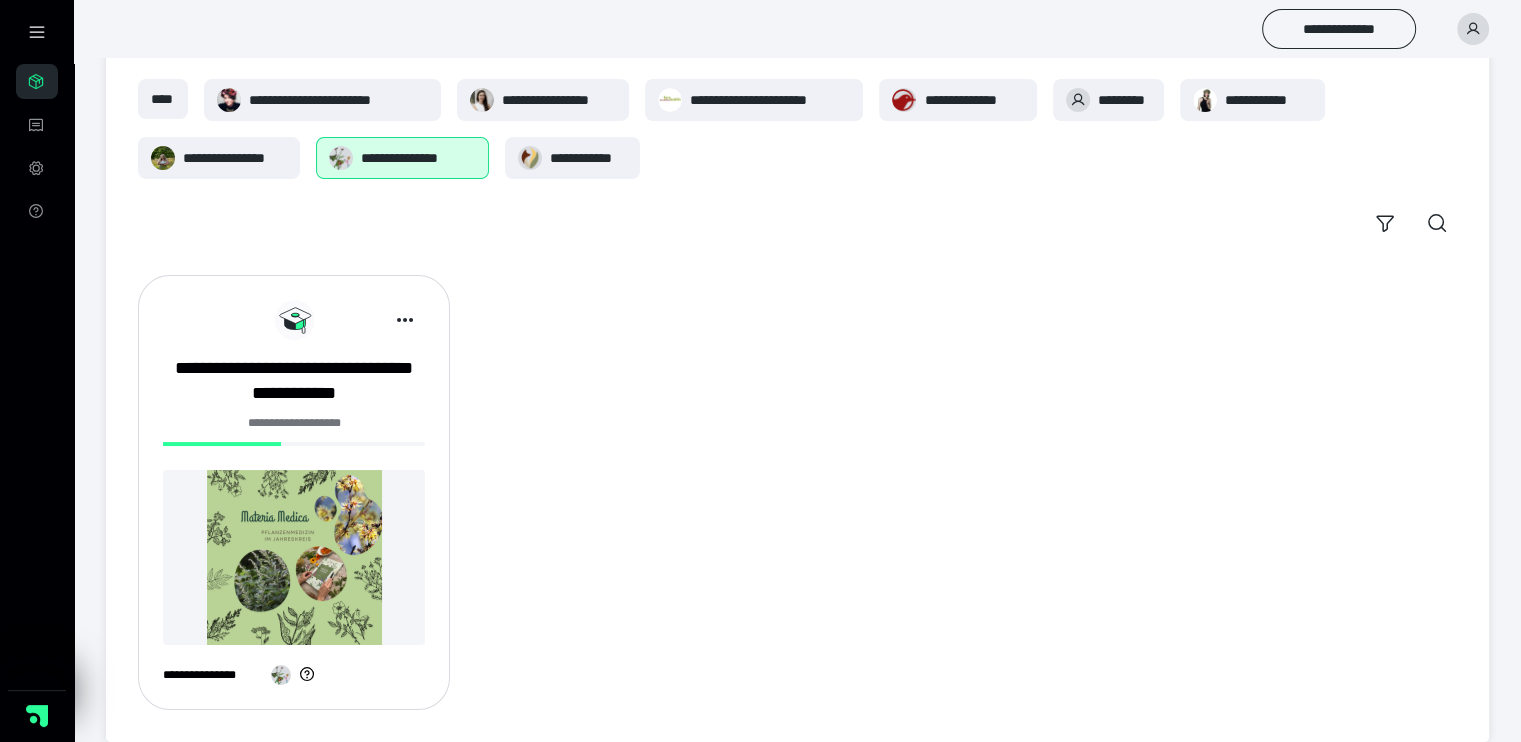 click at bounding box center (294, 557) 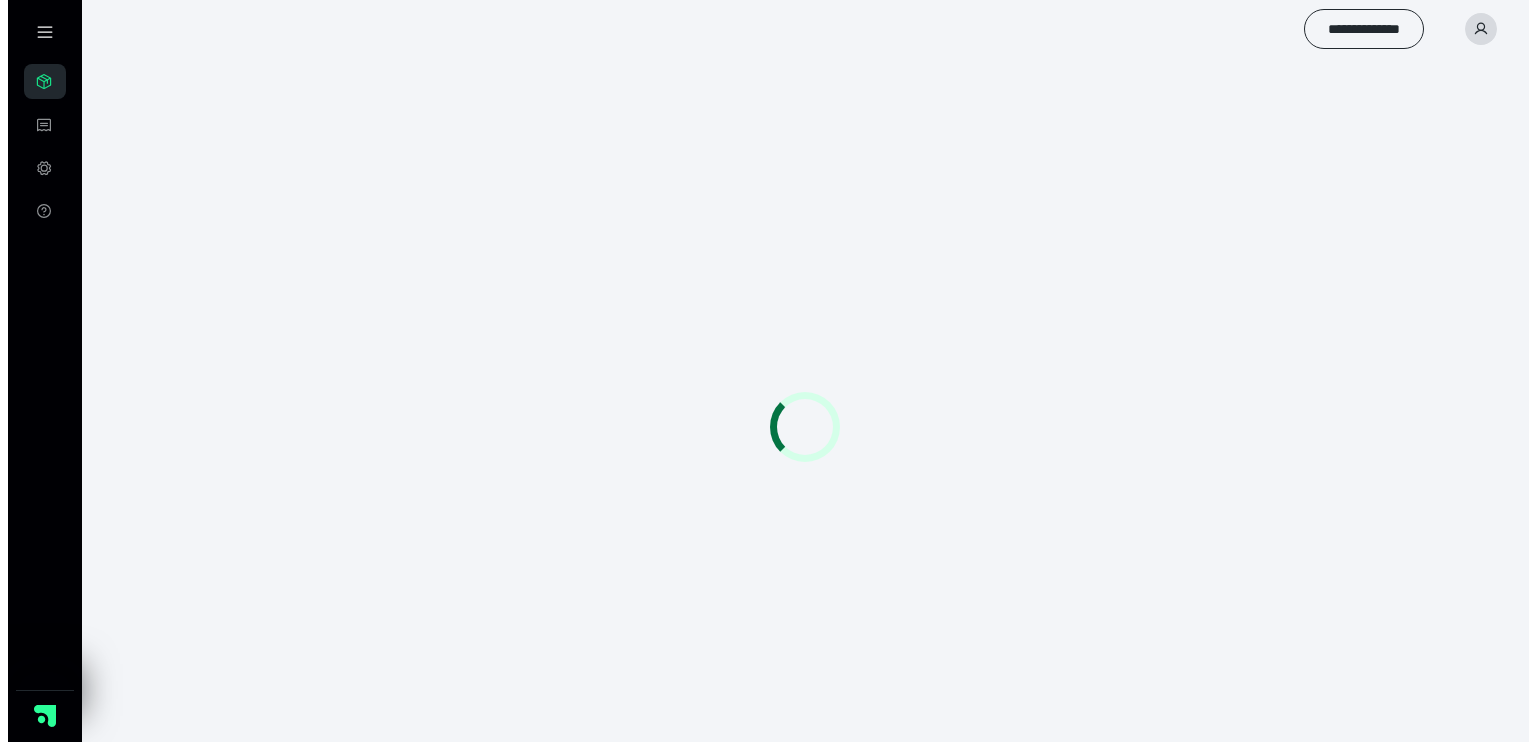 scroll, scrollTop: 0, scrollLeft: 0, axis: both 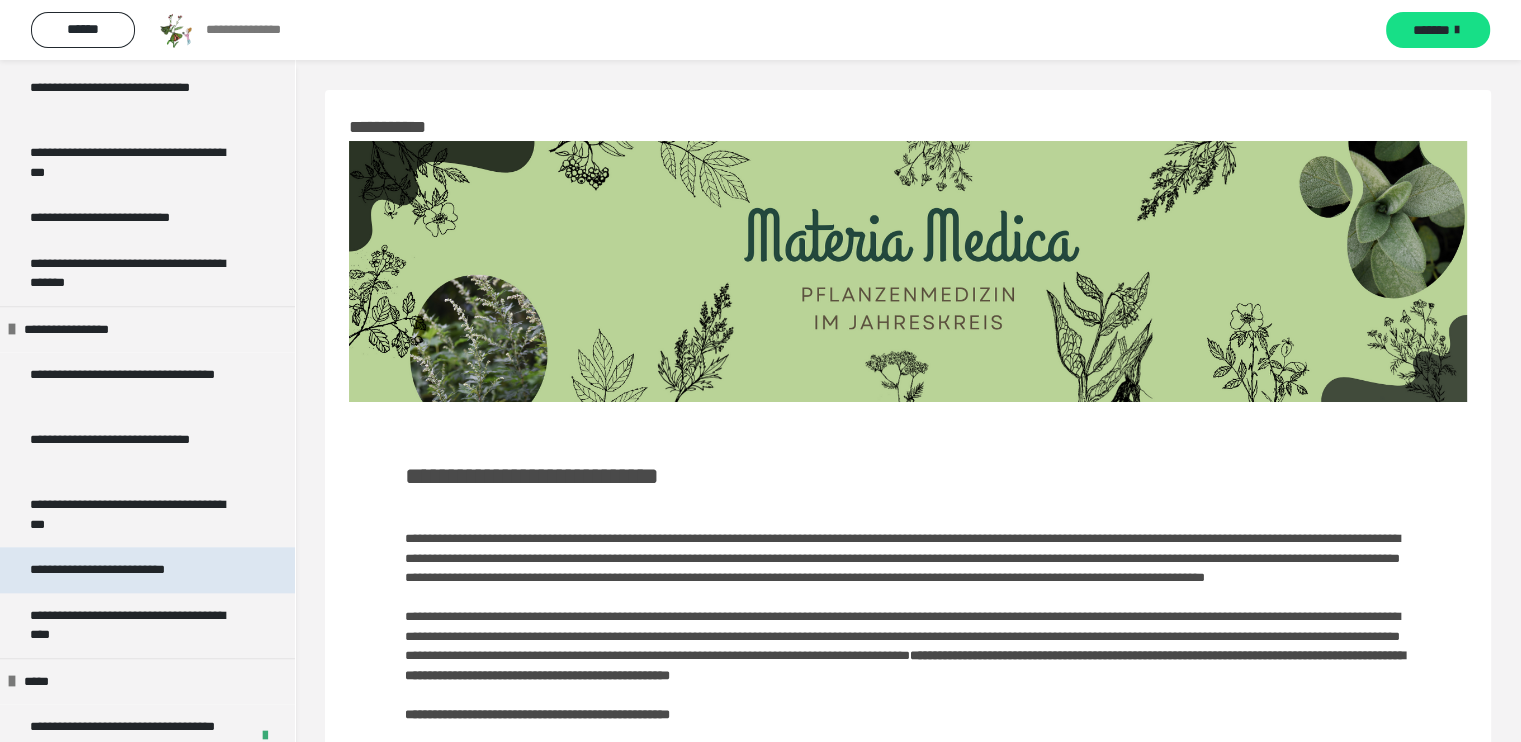 click on "**********" at bounding box center (125, 570) 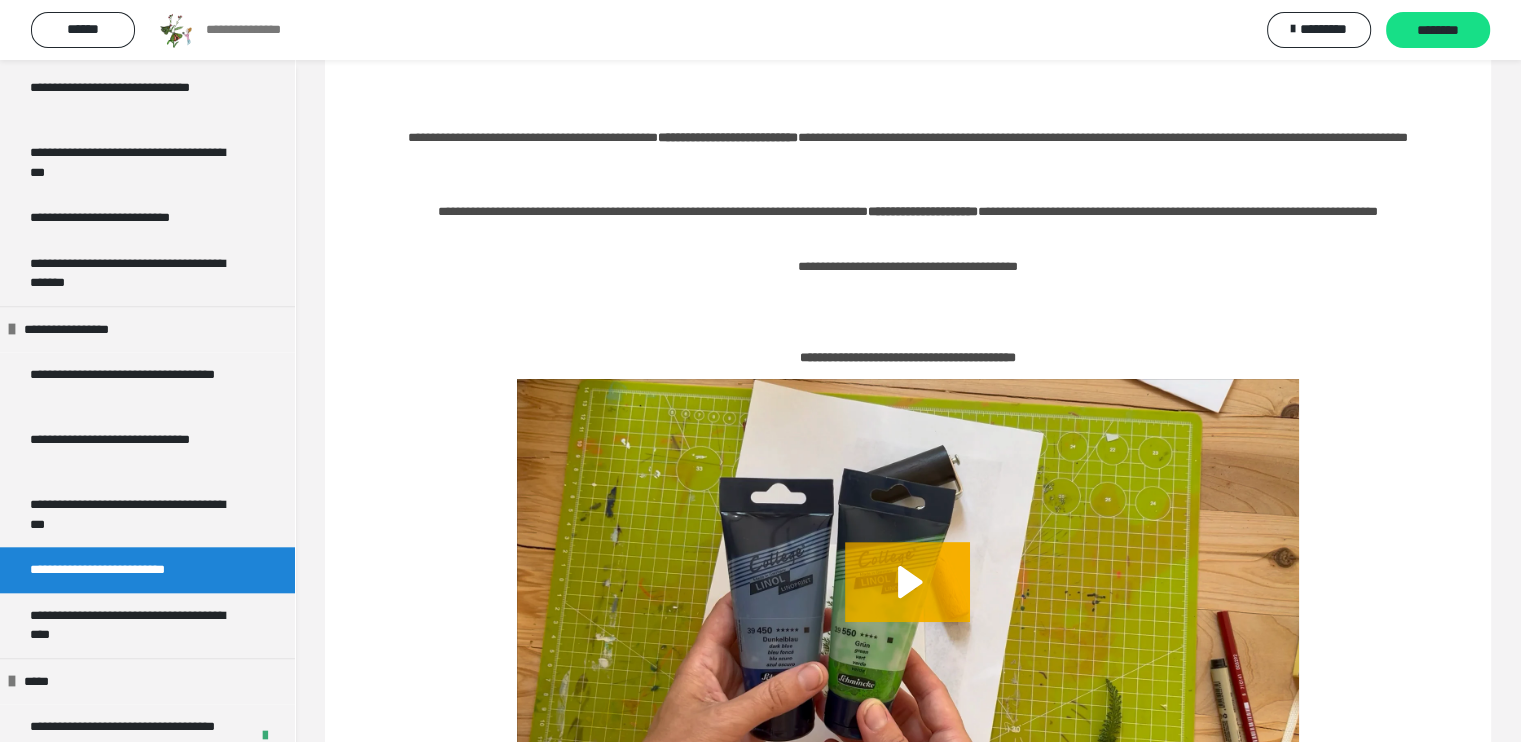 scroll, scrollTop: 0, scrollLeft: 0, axis: both 